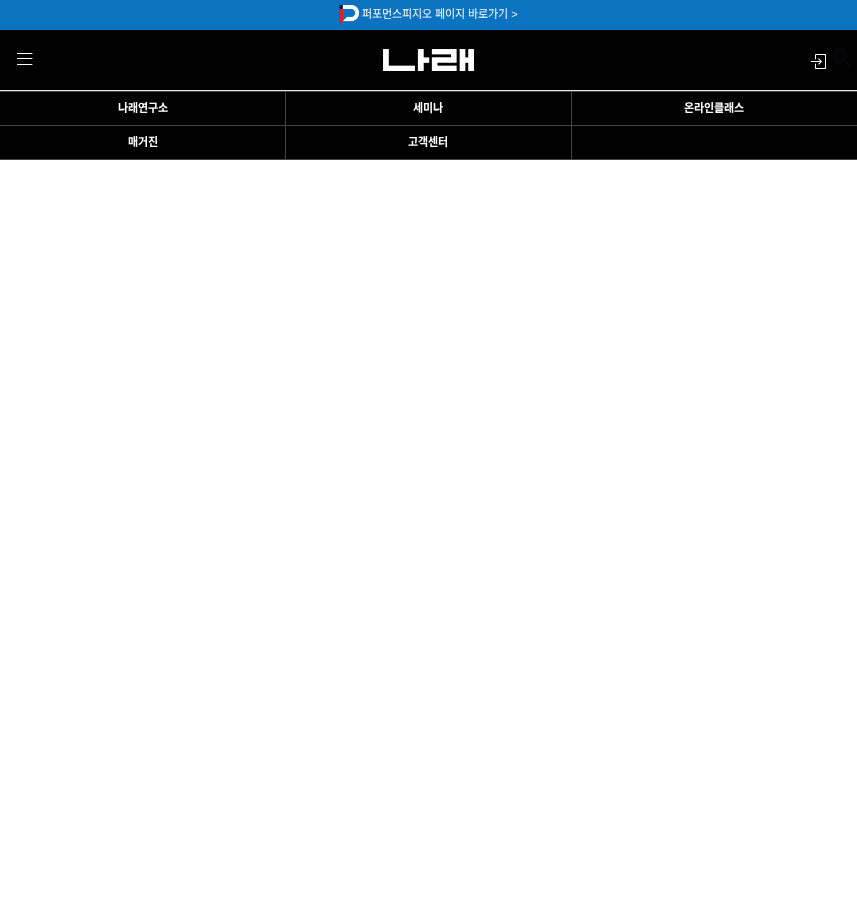 scroll, scrollTop: 0, scrollLeft: 0, axis: both 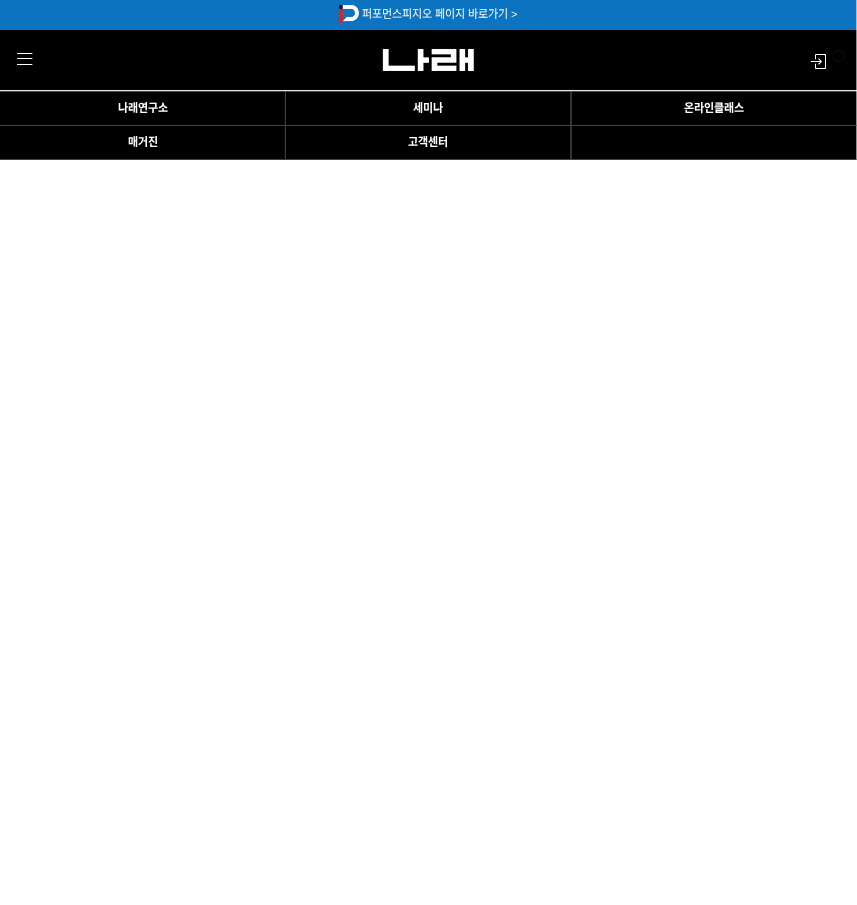 click on "알림
뒤로
알림 설정
뒤로
더보기
게시물 알림
내 글 반응													 내가 작성한 게시물이나 댓글에 다른 사람이 댓글이나 답글을 작성하면 알려줍니다.
공지사항													 사이트에서 보내는 중요한 공지를 실시간으로 알려줍니다." at bounding box center [428, 452] 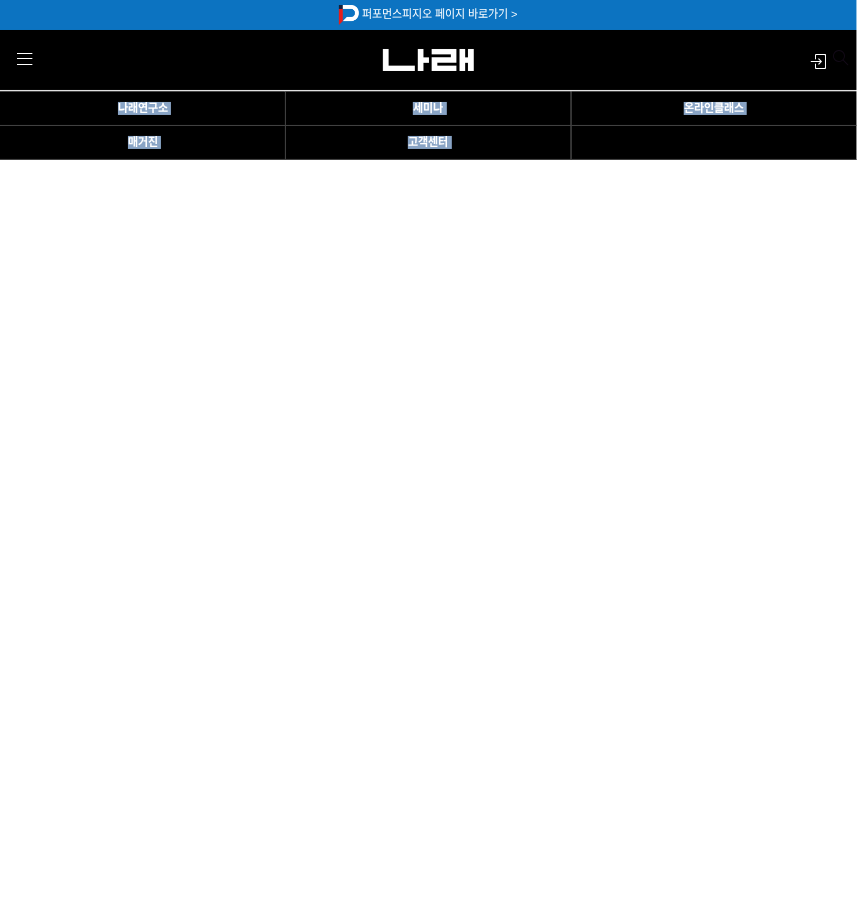 click on "알림
뒤로
알림 설정
뒤로
더보기
게시물 알림
내 글 반응													 내가 작성한 게시물이나 댓글에 다른 사람이 댓글이나 답글을 작성하면 알려줍니다.
공지사항													 사이트에서 보내는 중요한 공지를 실시간으로 알려줍니다." at bounding box center (428, 452) 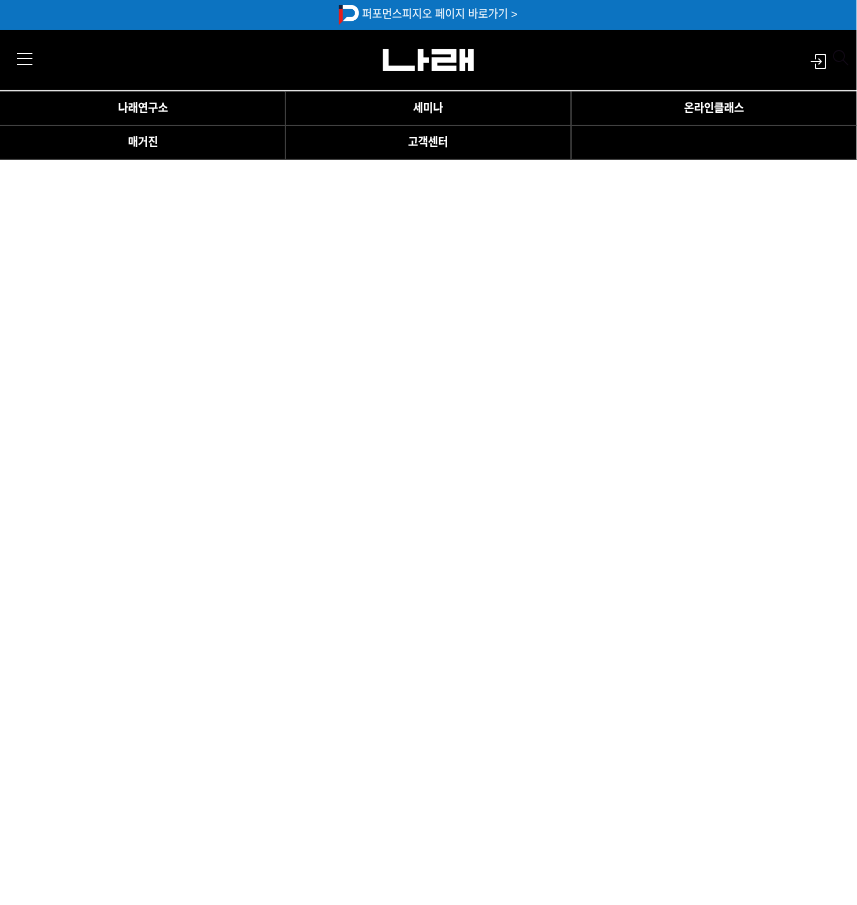 drag, startPoint x: 14, startPoint y: 251, endPoint x: 0, endPoint y: 263, distance: 18.439089 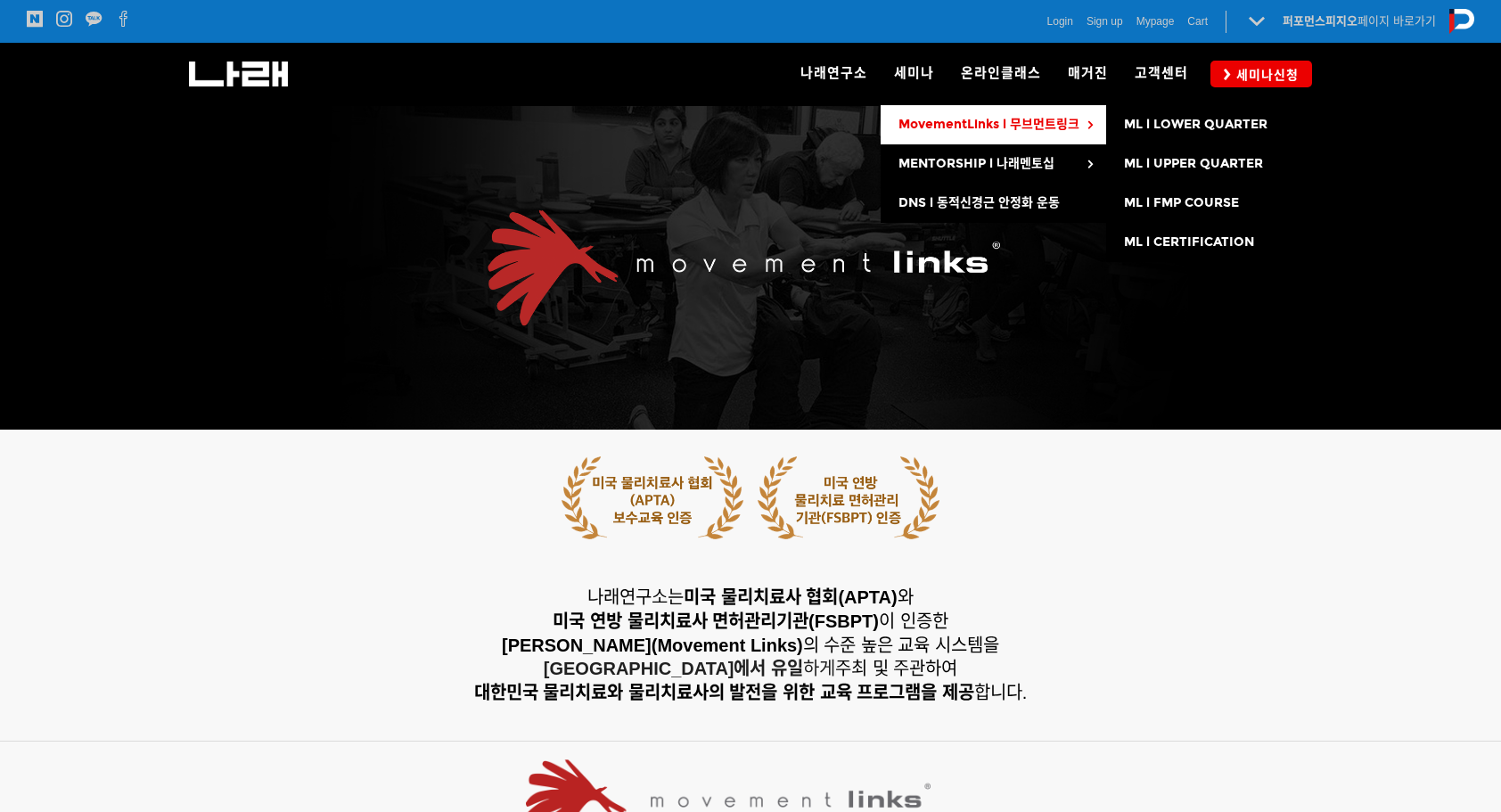 click on "MovementLinks l 무브먼트링크" at bounding box center (988, 124) 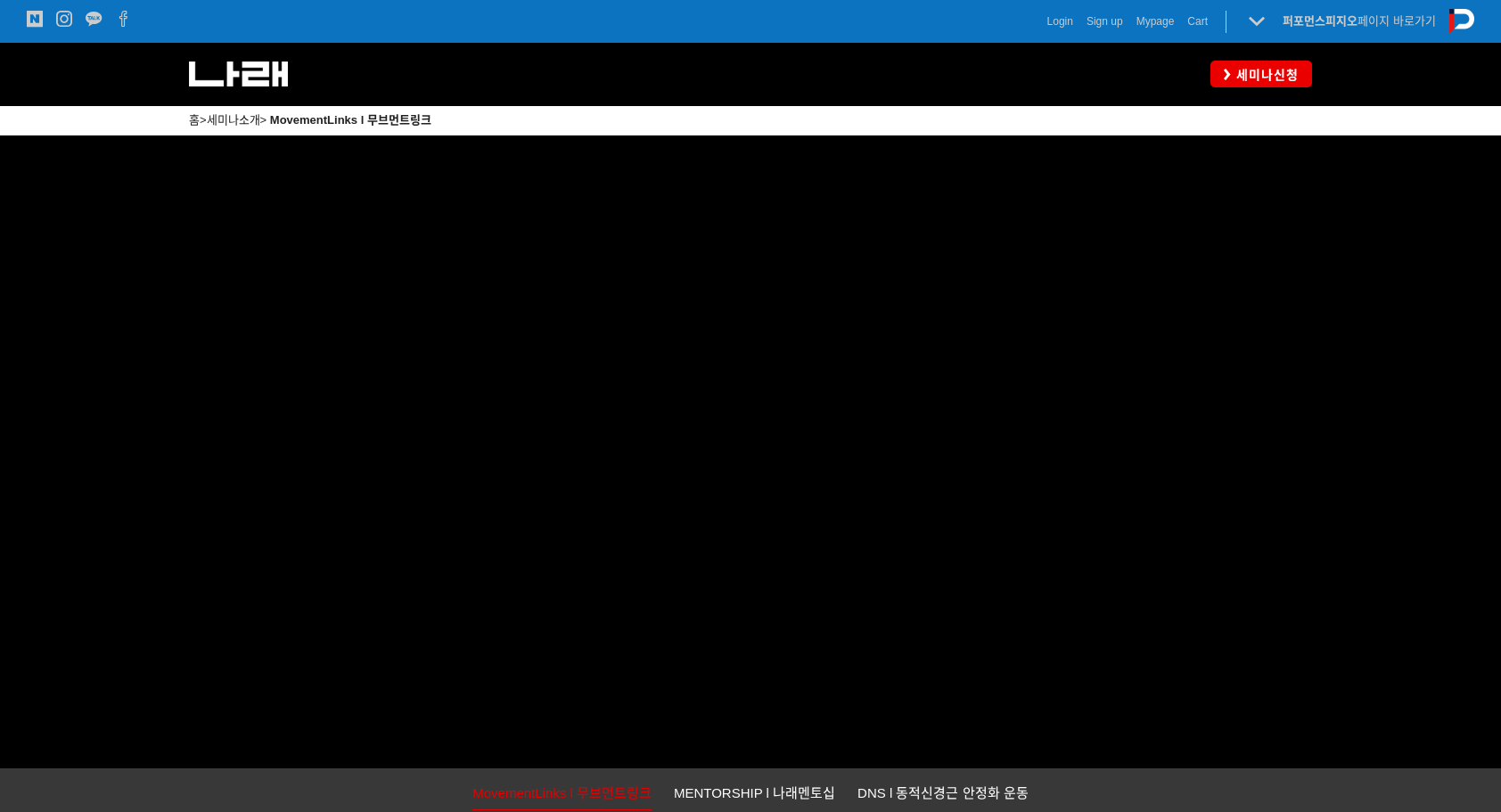 scroll, scrollTop: 0, scrollLeft: 0, axis: both 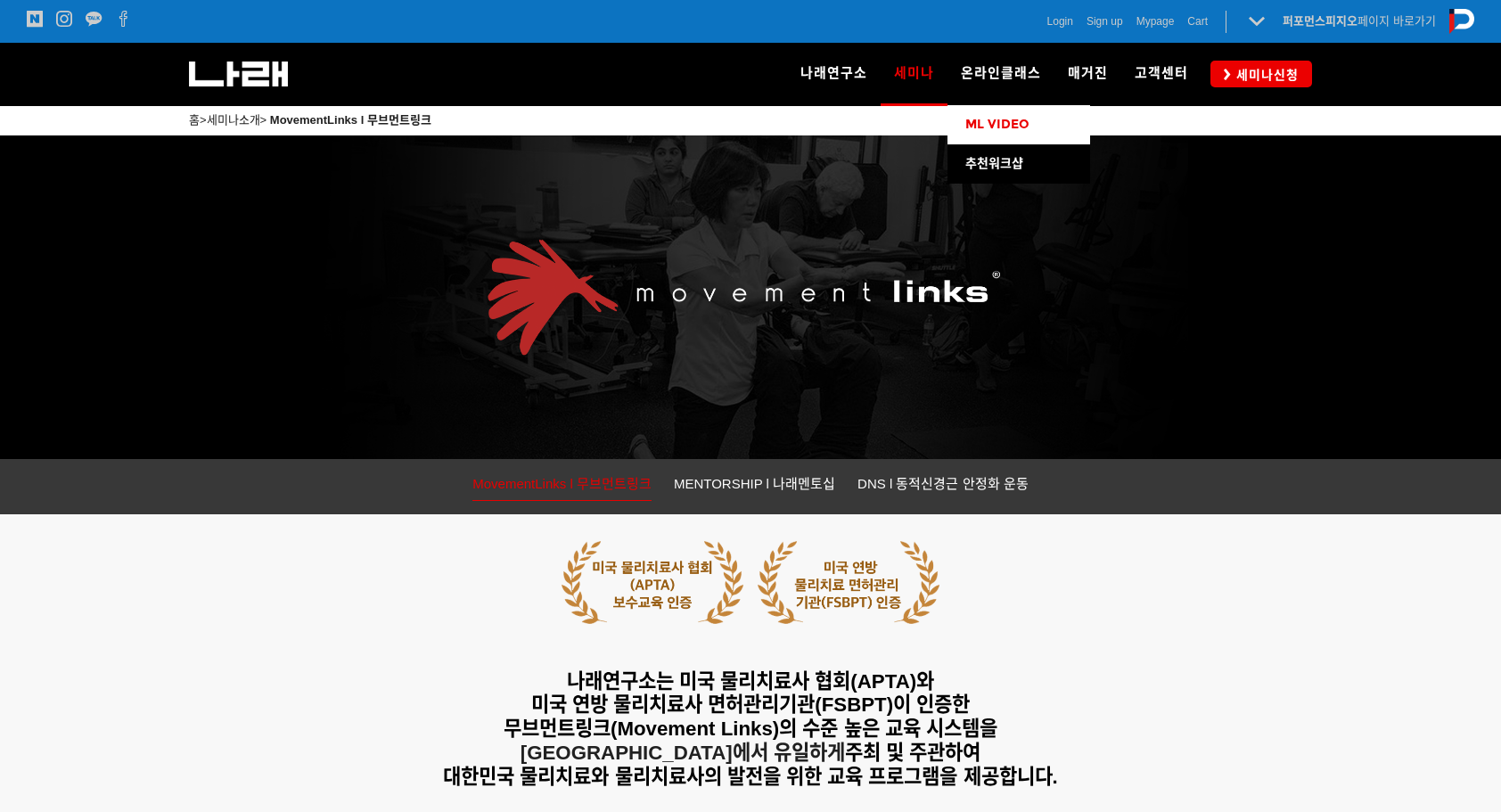 click on "ML VIDEO" at bounding box center [997, 124] 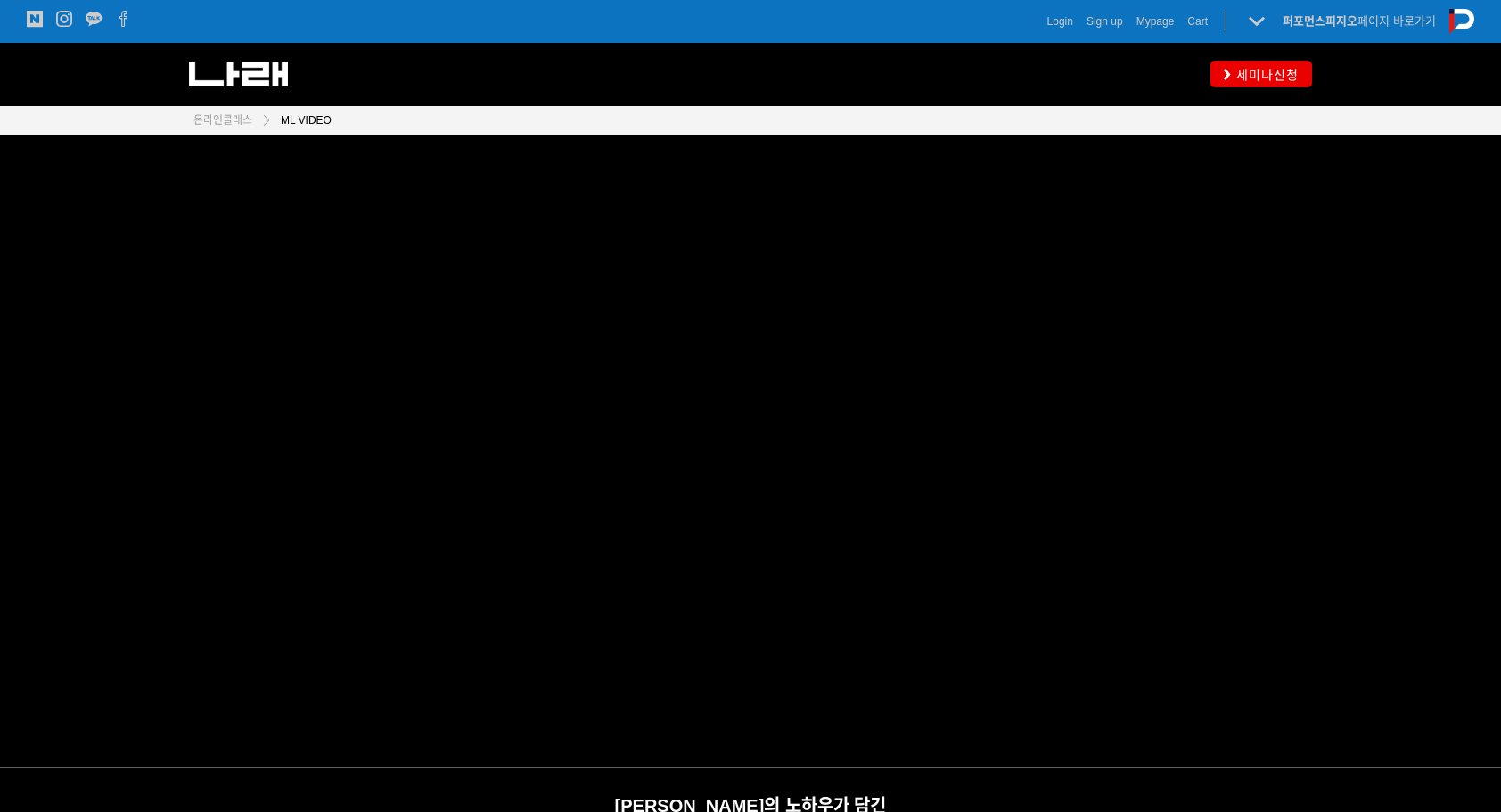scroll, scrollTop: 0, scrollLeft: 0, axis: both 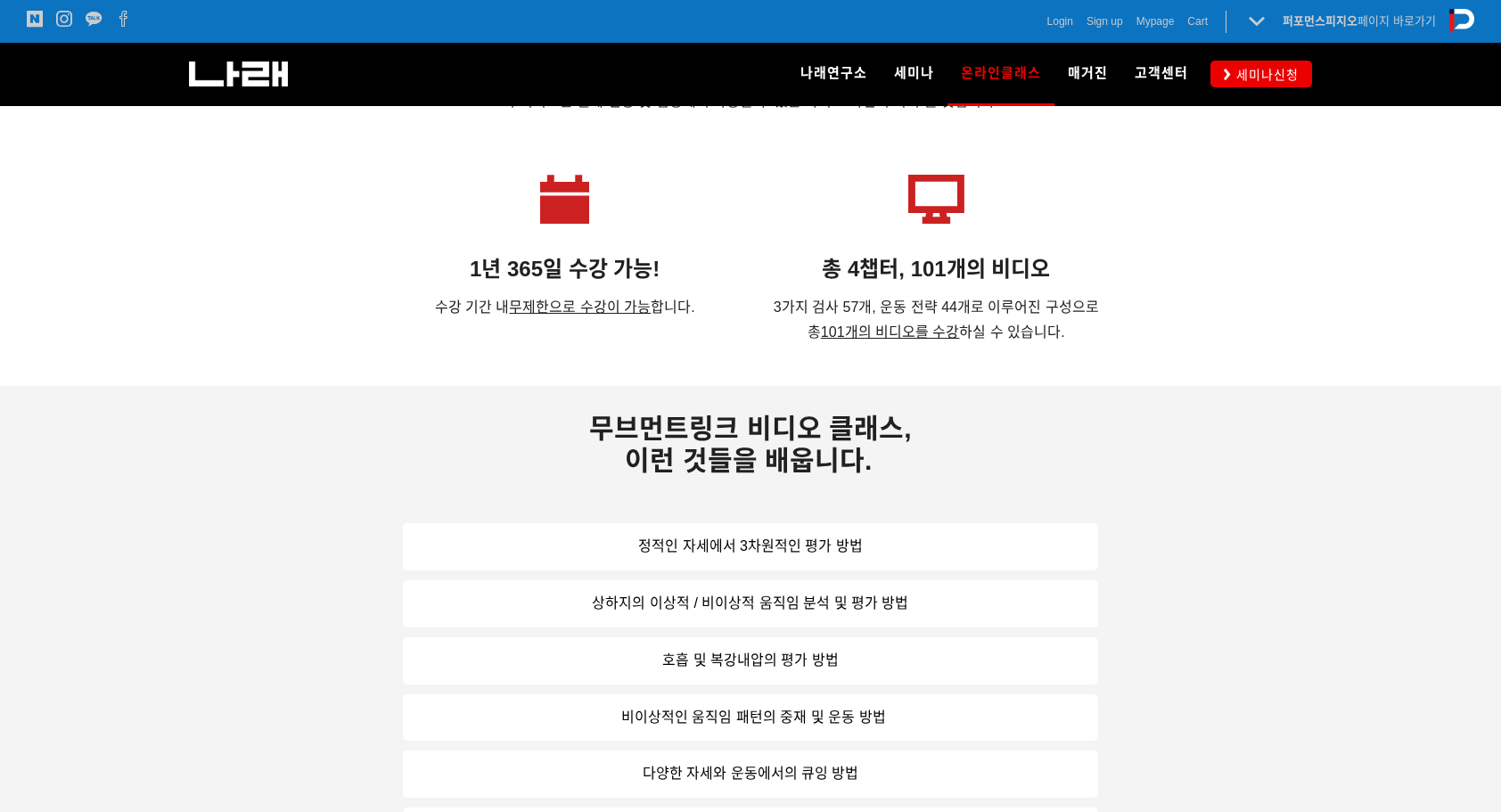 click at bounding box center [750, 673] 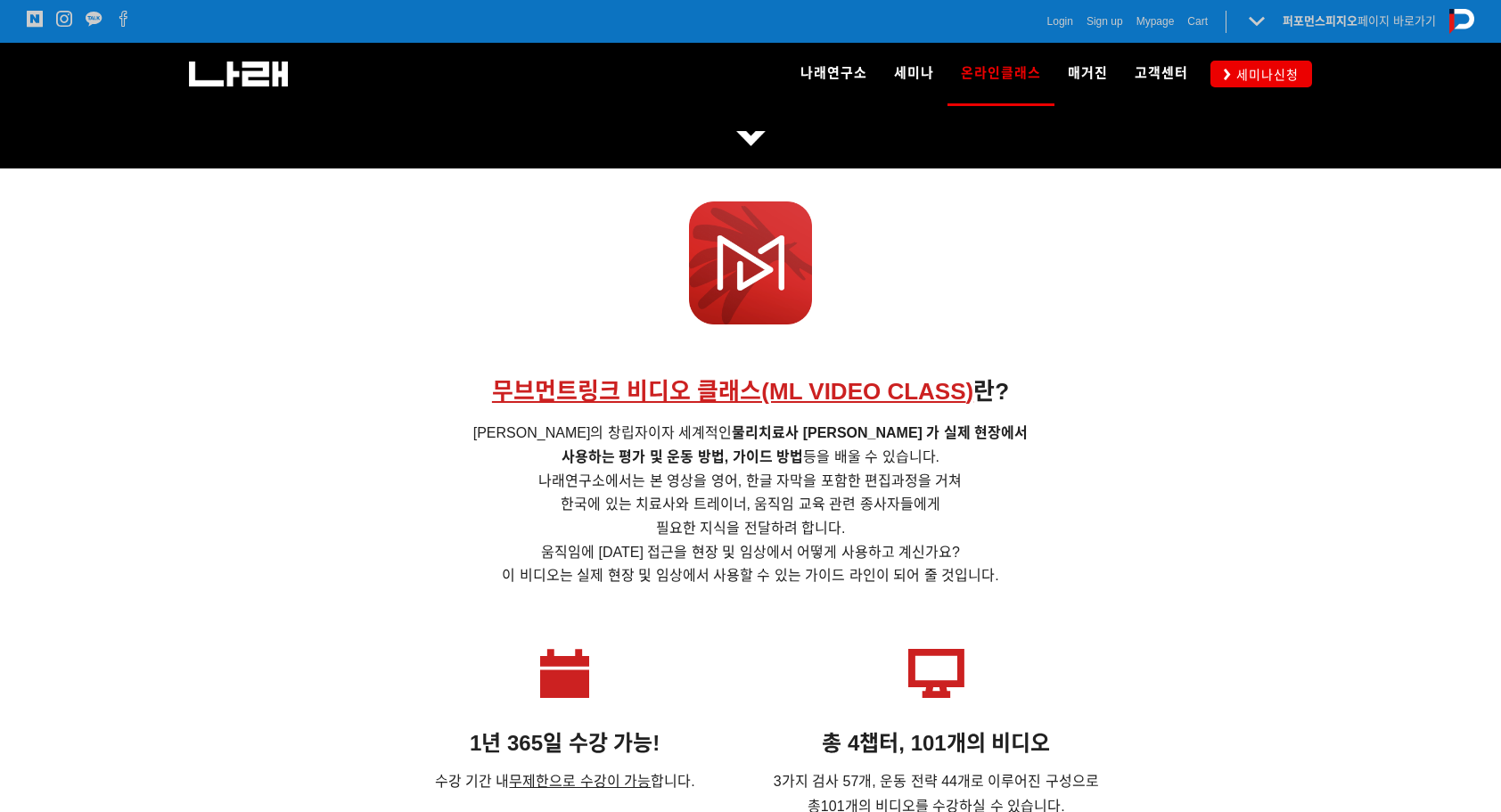 scroll, scrollTop: 535, scrollLeft: 0, axis: vertical 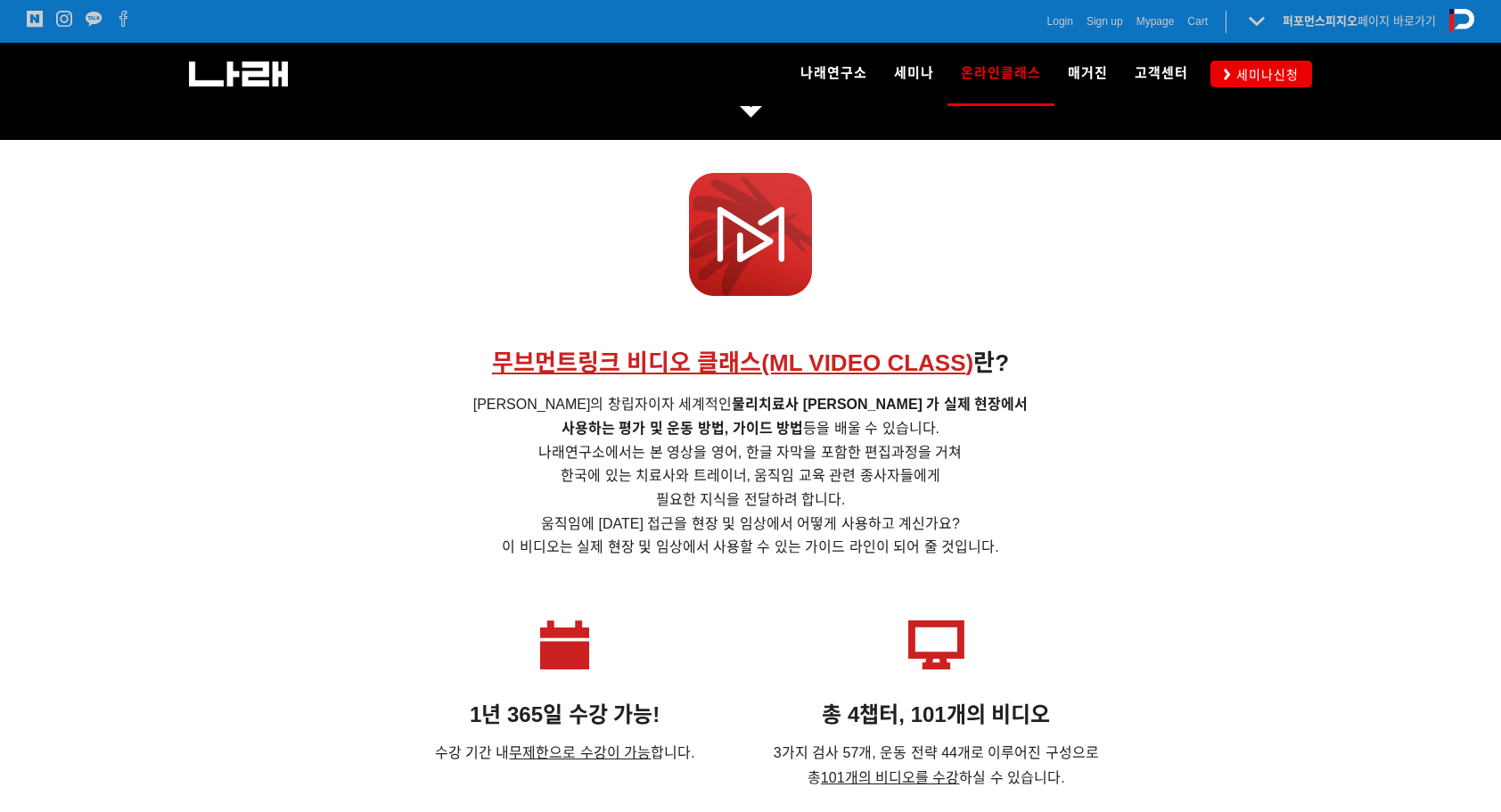 click on "무브먼트링크 비디오 클래스(ML VIDEO CLASS" at bounding box center [729, 363] 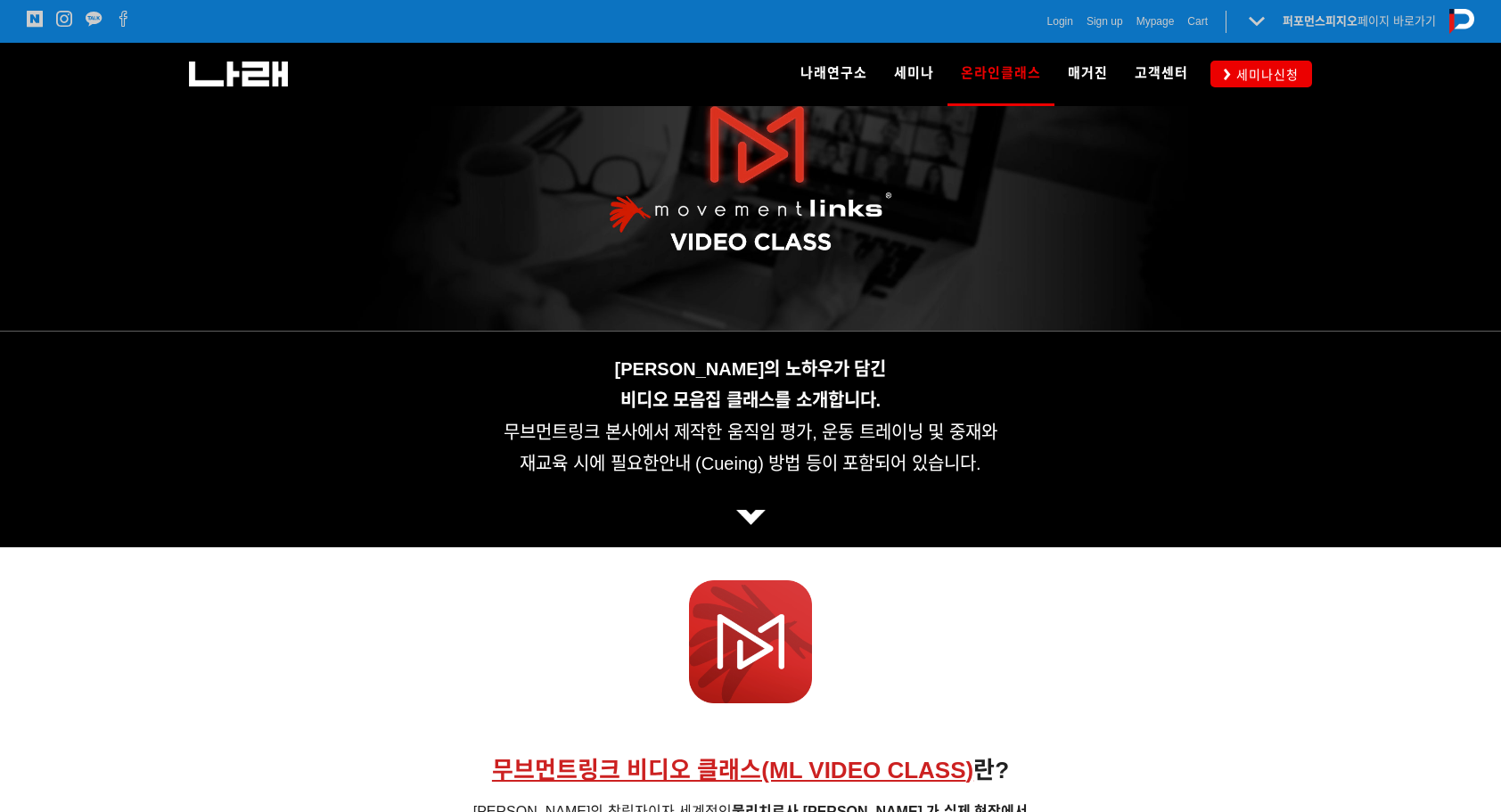 scroll, scrollTop: 89, scrollLeft: 0, axis: vertical 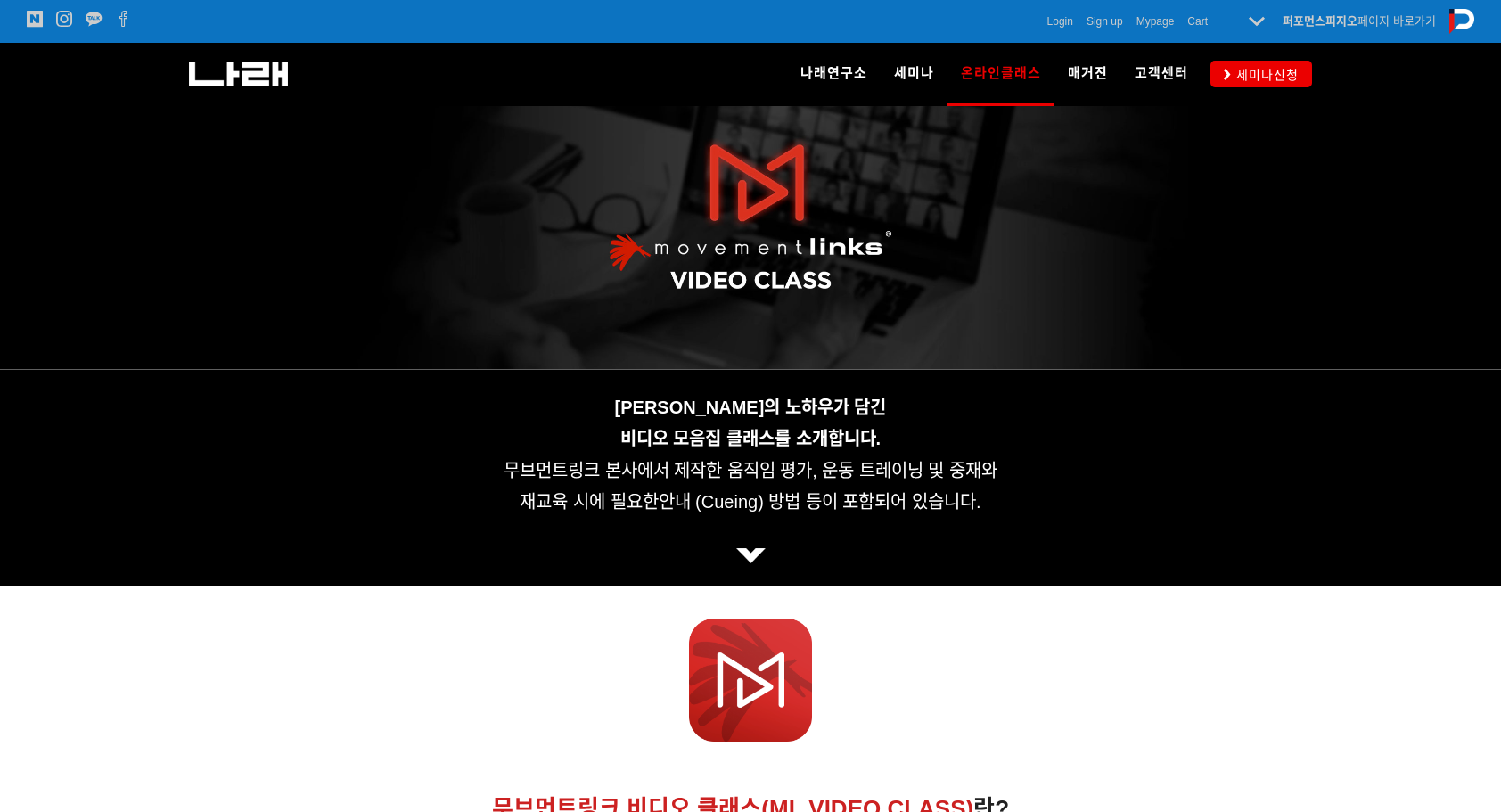 click on "무브먼트링크의 노하우가 담긴  비디오 모음집 클래스를 소개합니다. 무브먼트링크 본사에서 제작한 움직임 평가, 운동 트레이닝 및 중재와  재교육 시에 필요한  안내 (Cueing) 방법 등이 포함되어 있습니다." at bounding box center (750, 478) 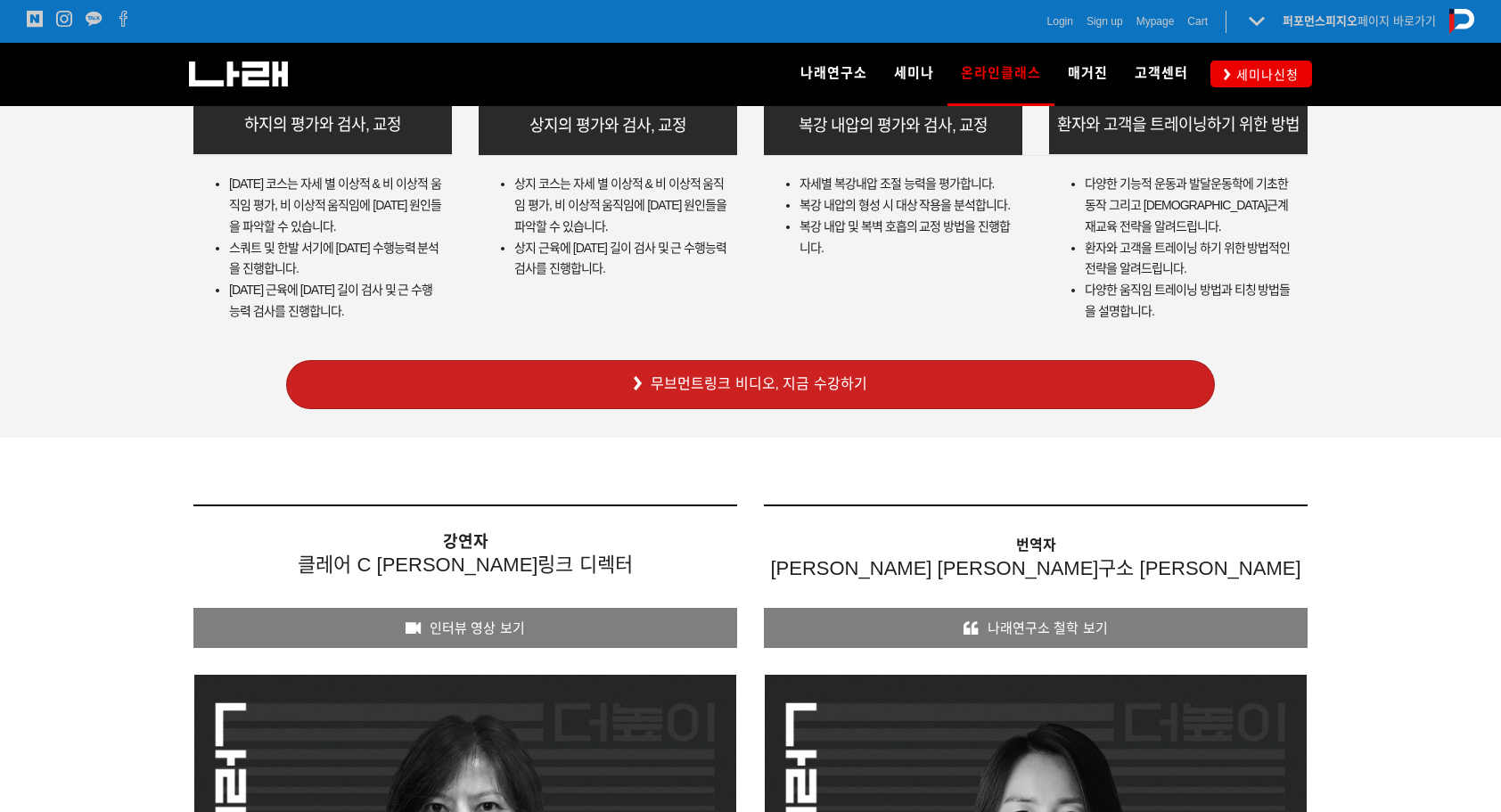 scroll, scrollTop: 5437, scrollLeft: 0, axis: vertical 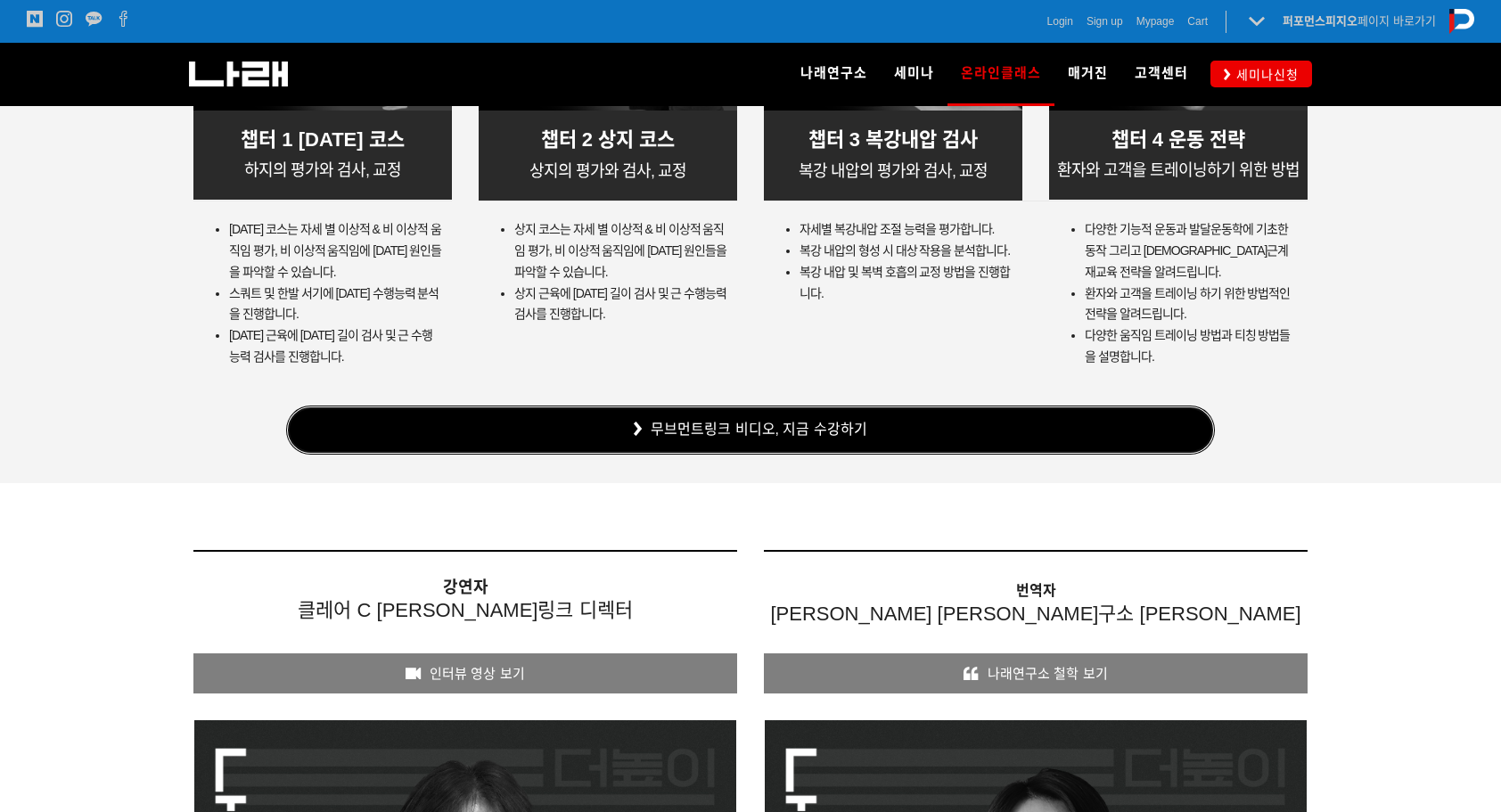 click on "무브먼트링크 비디오, 지금 수강하기" at bounding box center (750, 430) 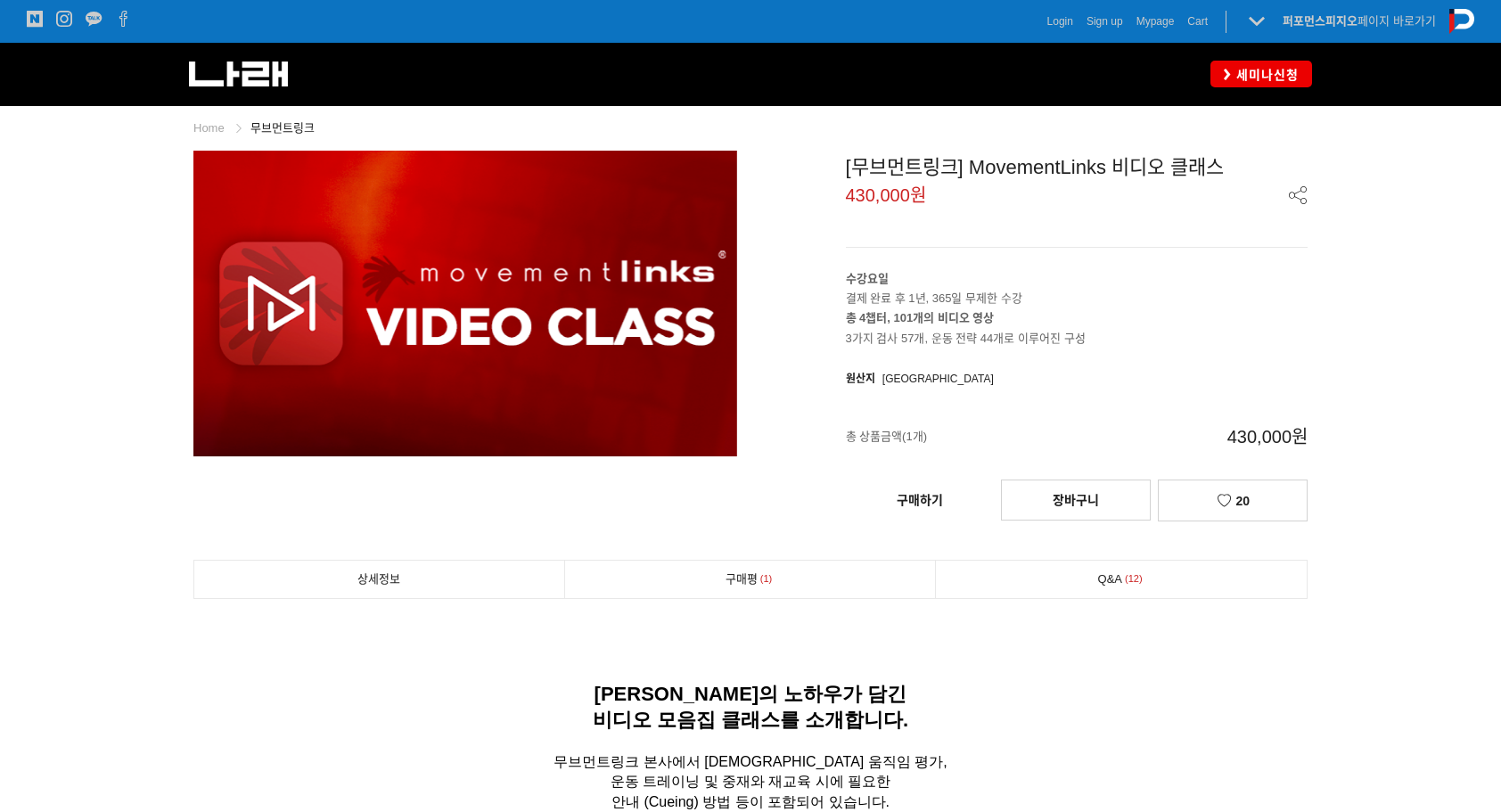 scroll, scrollTop: 0, scrollLeft: 0, axis: both 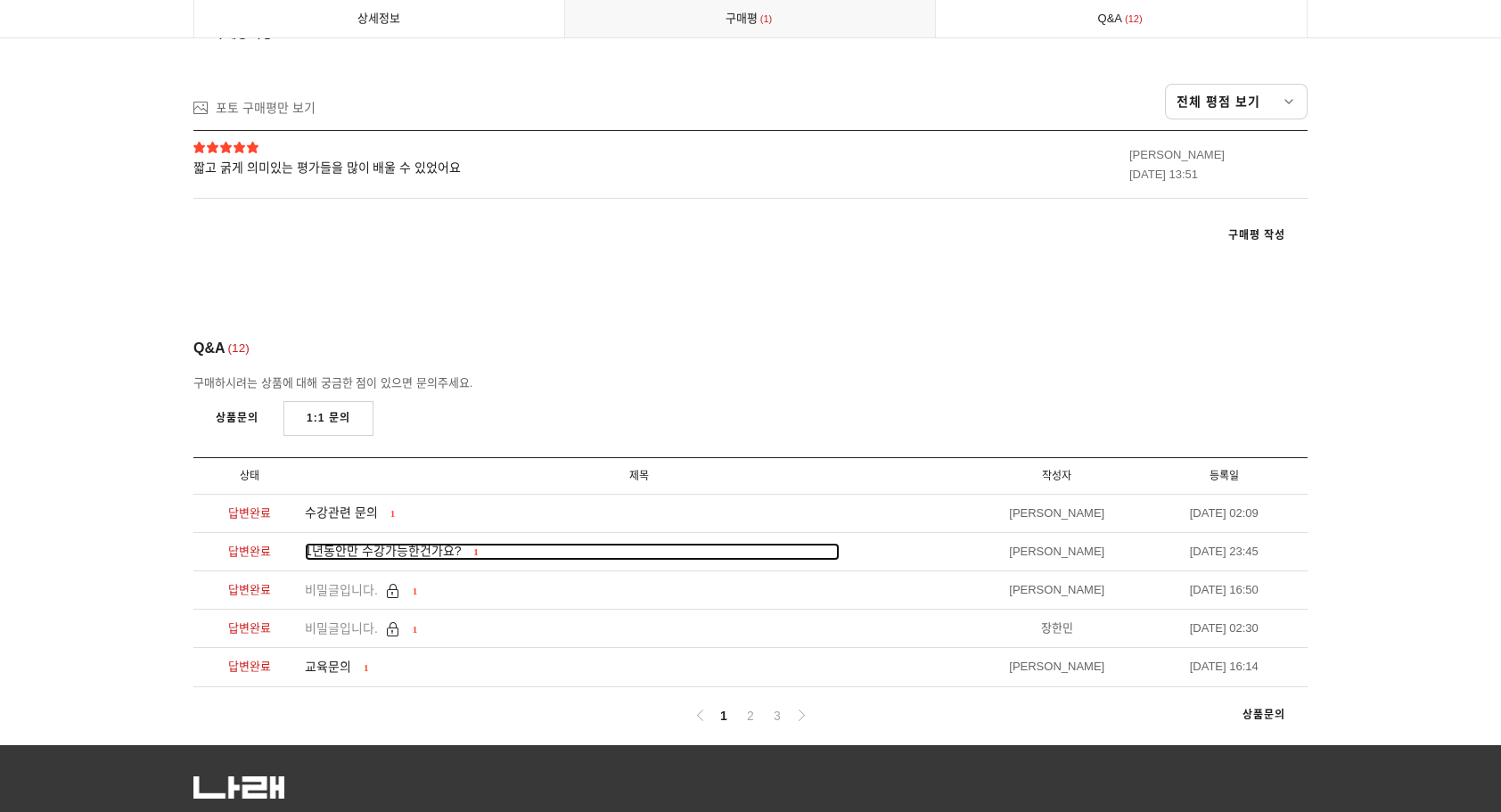 click on "1년동안만 수강가능한건가요?" at bounding box center (382, 551) 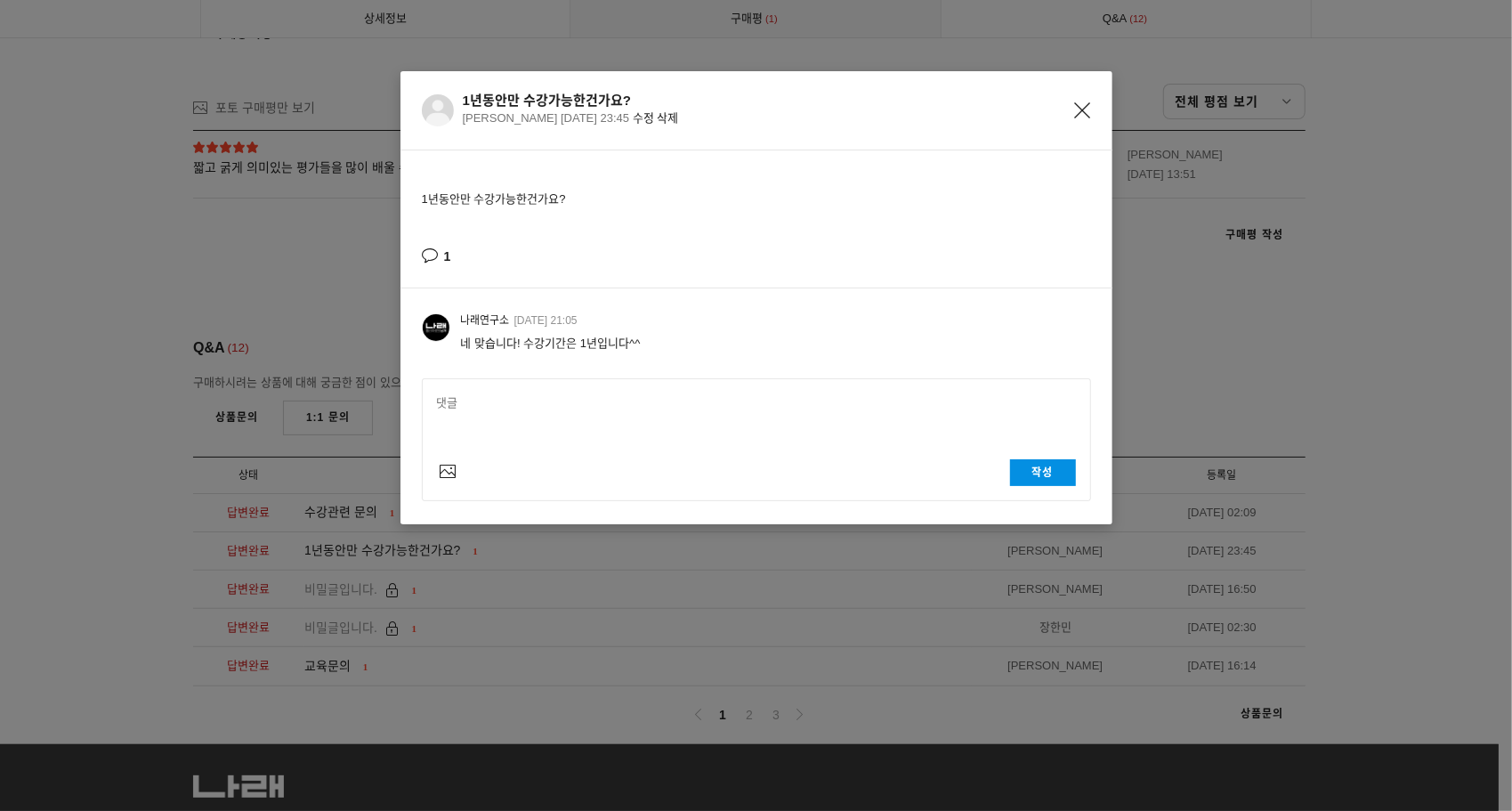 click on "1년동안만 수강가능한건가요?
장소영
2024-03-21 23:45
수정
삭제" at bounding box center [777, 110] 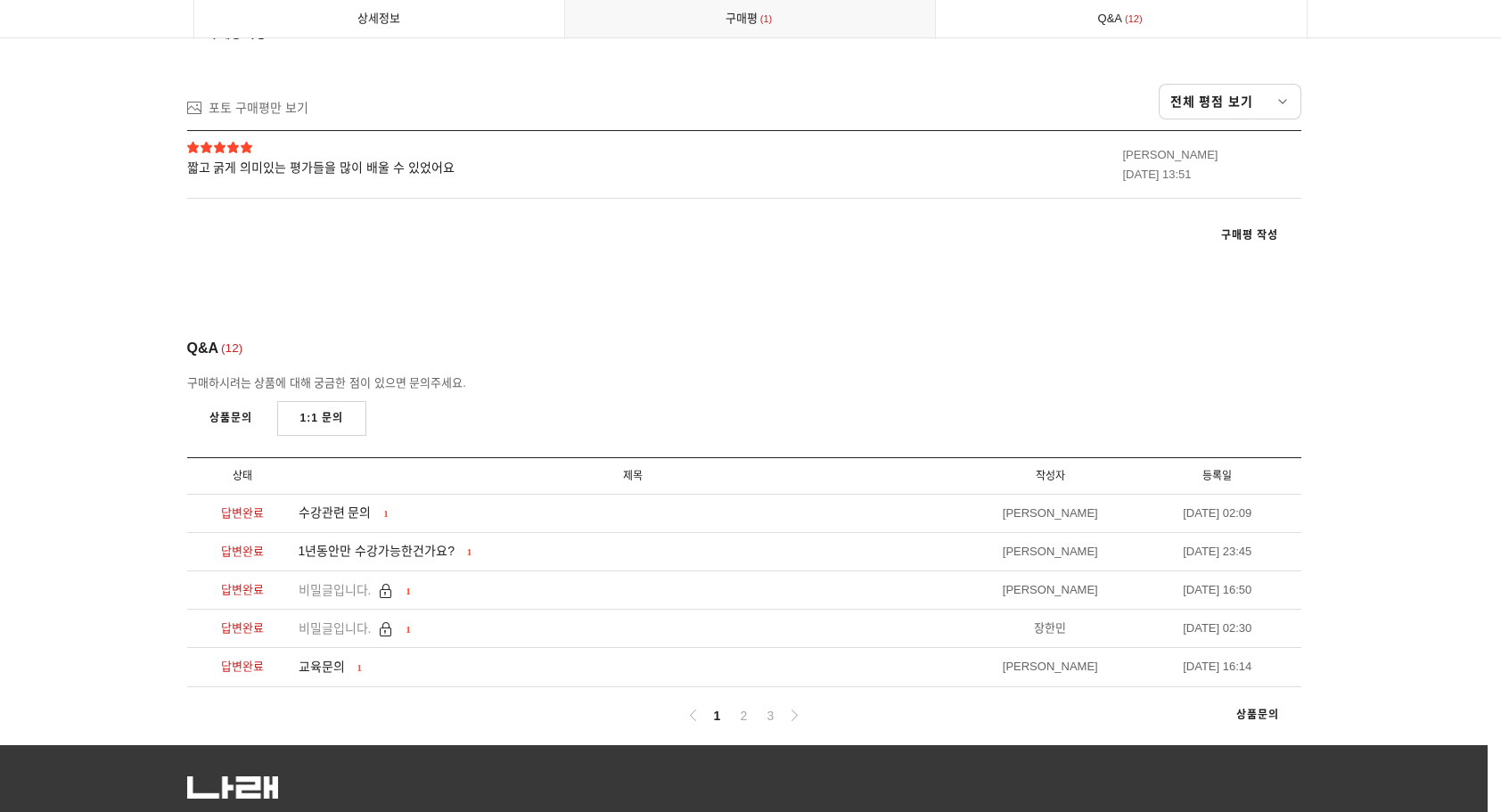 click at bounding box center (743, -6438) 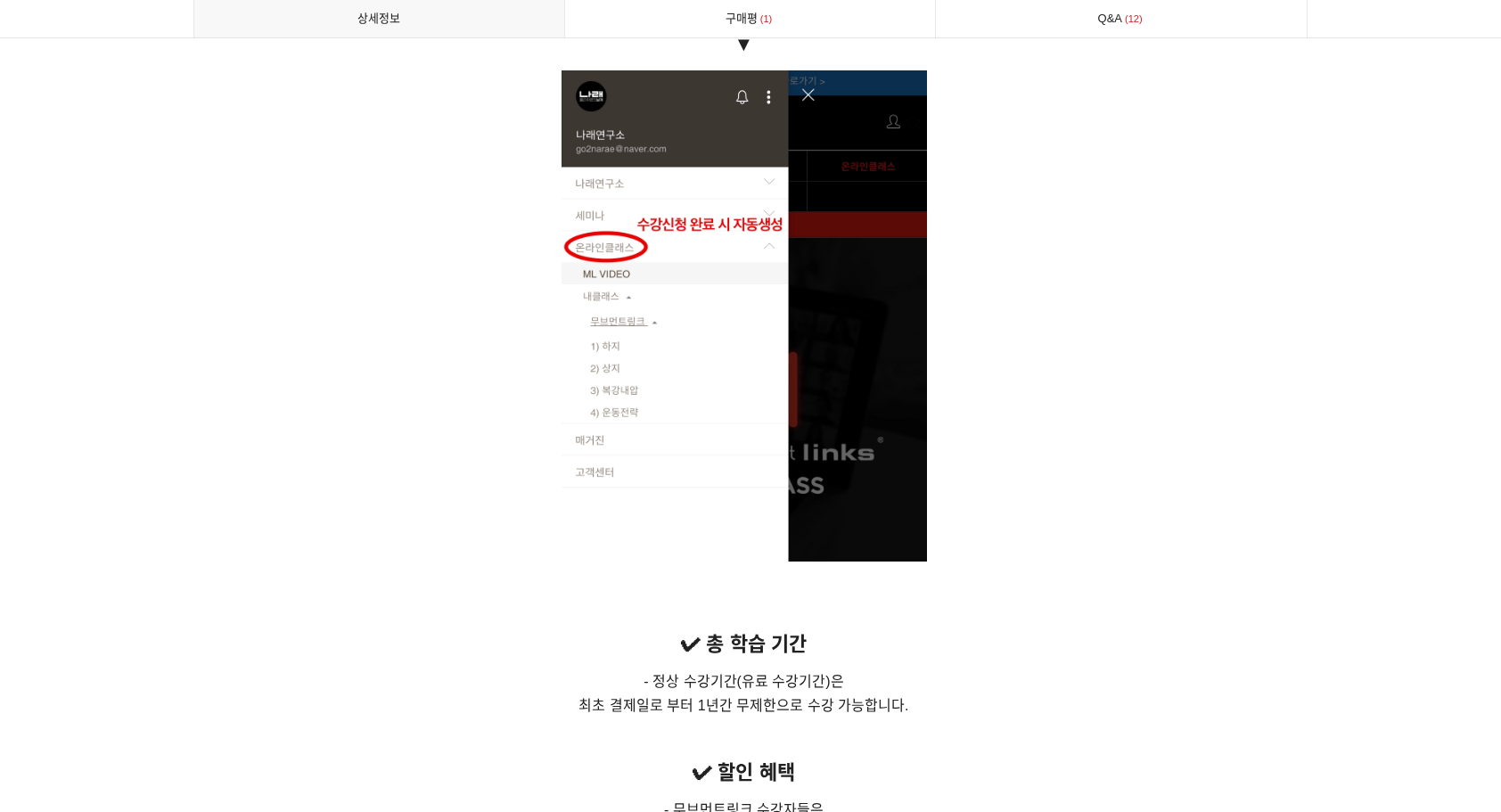 scroll, scrollTop: 11766, scrollLeft: 0, axis: vertical 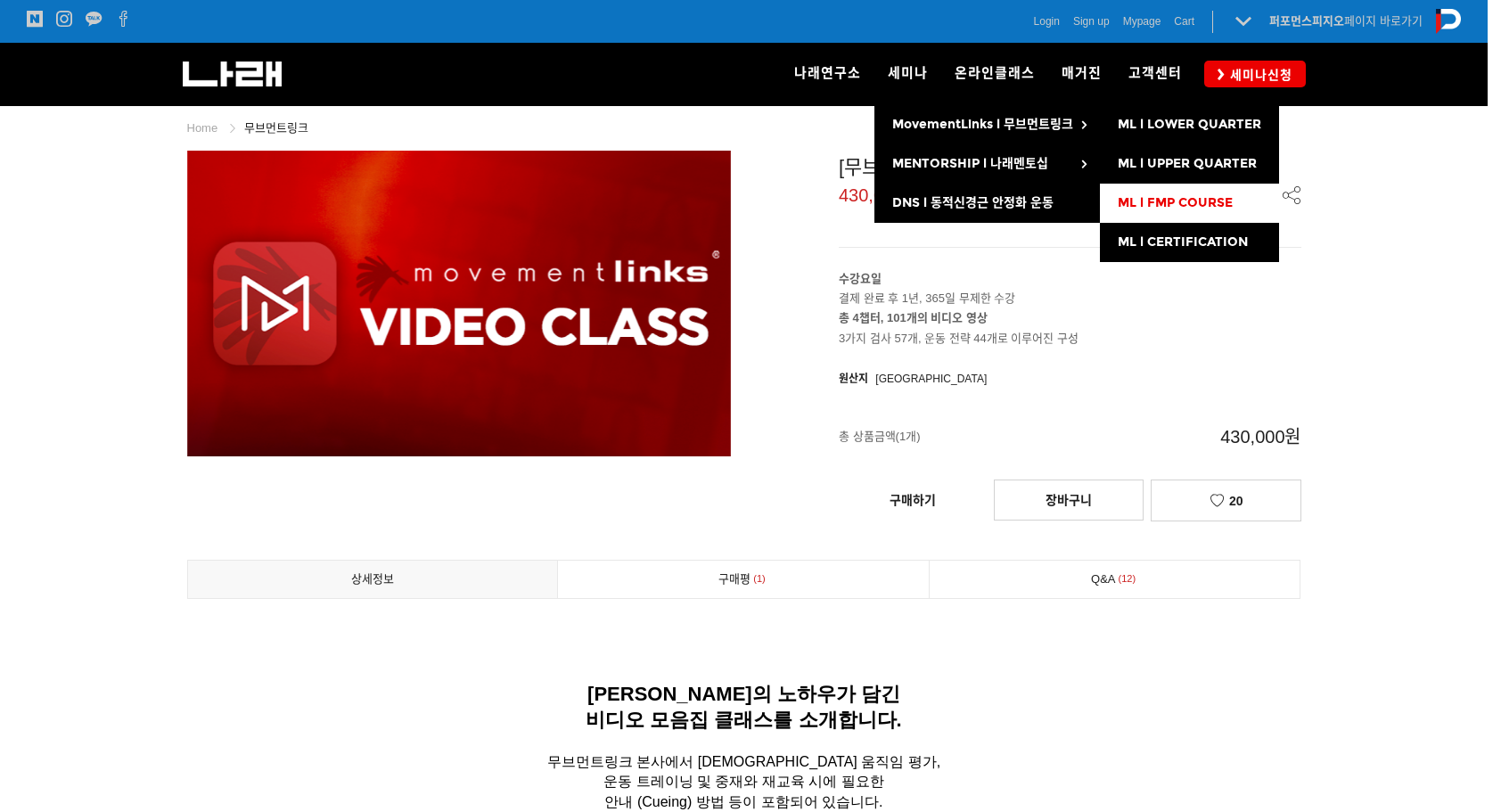 click on "ML l FMP COURSE" at bounding box center (1189, 203) 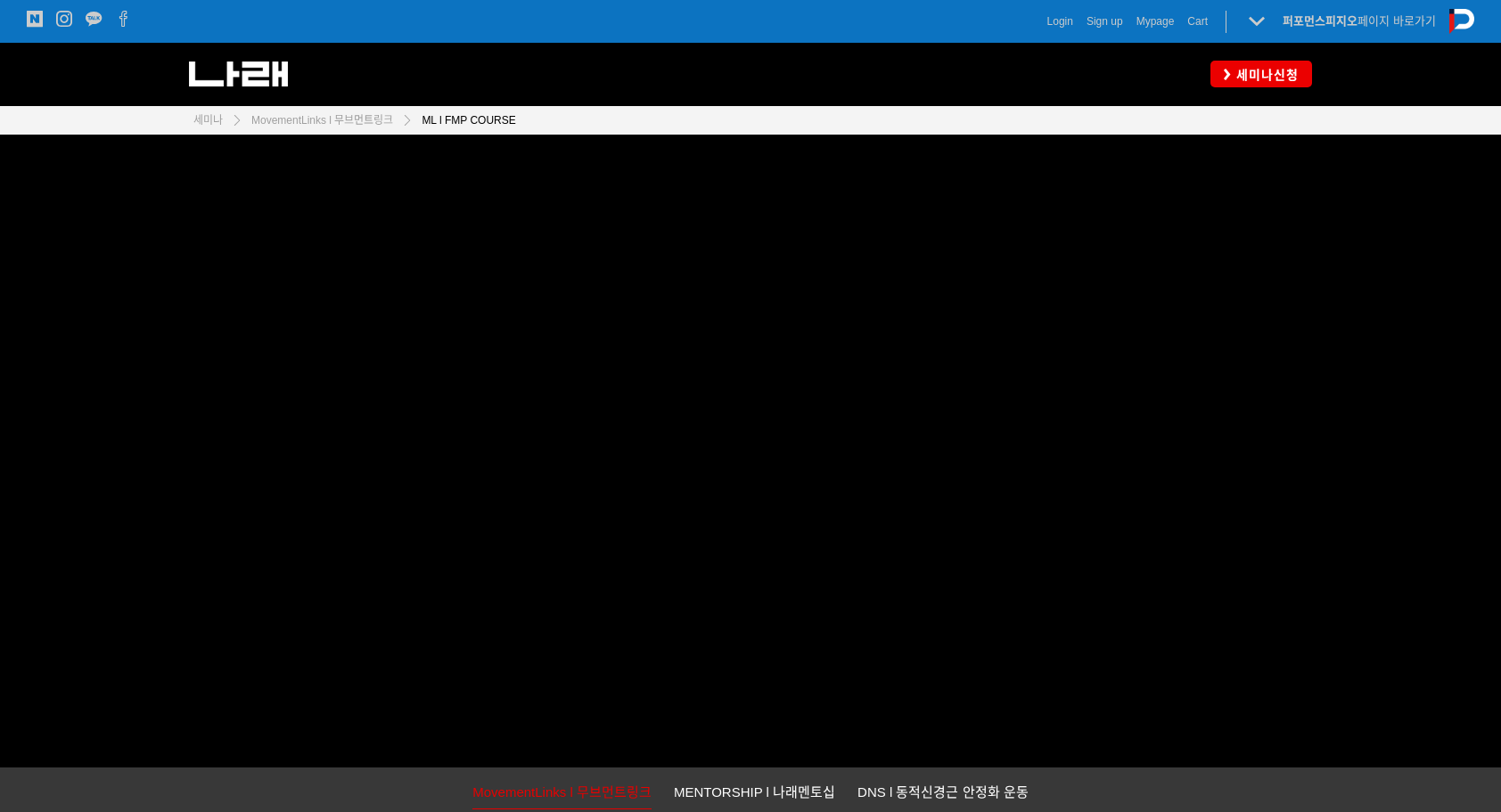 scroll, scrollTop: 0, scrollLeft: 0, axis: both 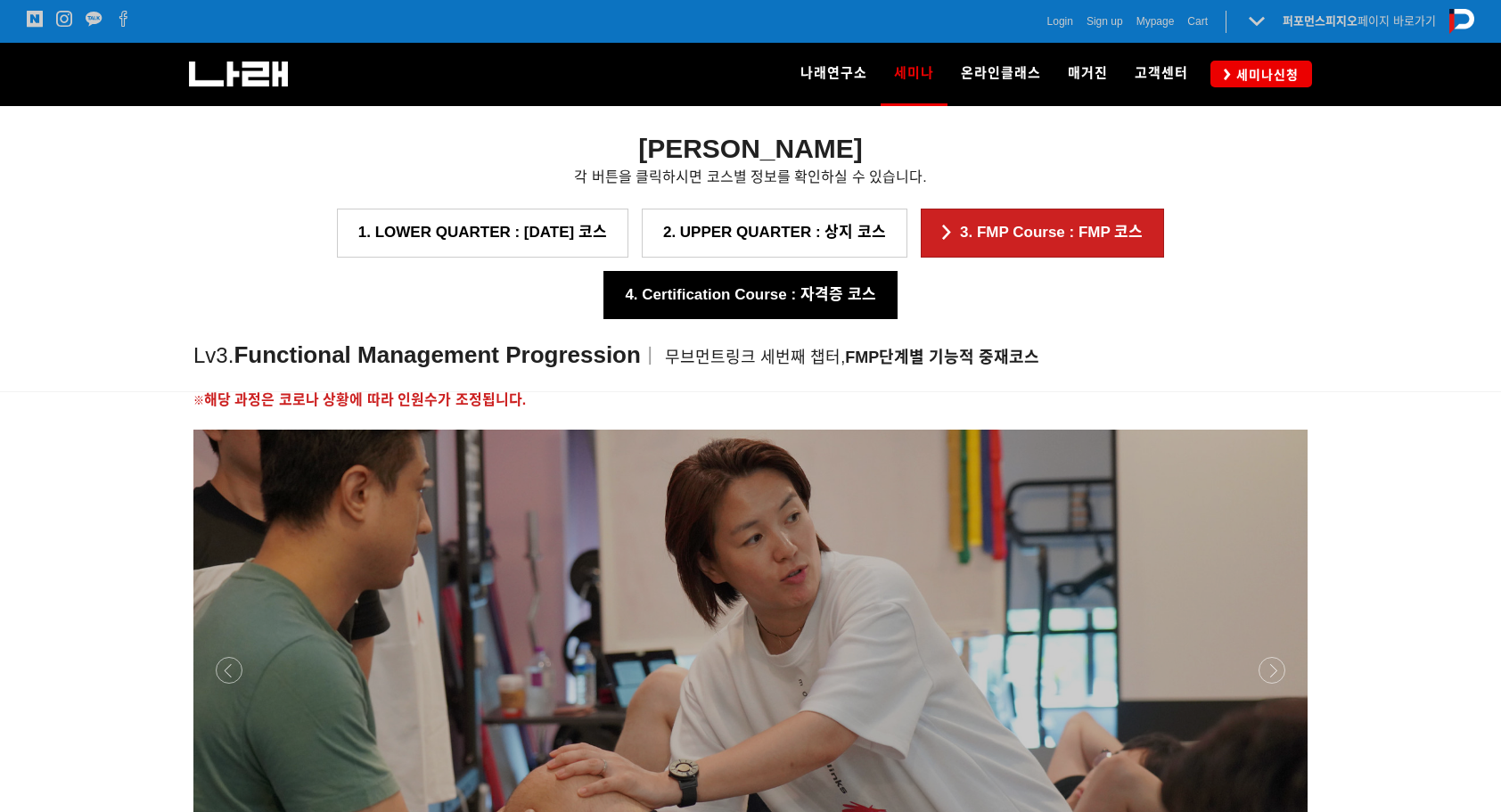 drag, startPoint x: 1198, startPoint y: 234, endPoint x: 1209, endPoint y: 234, distance: 11 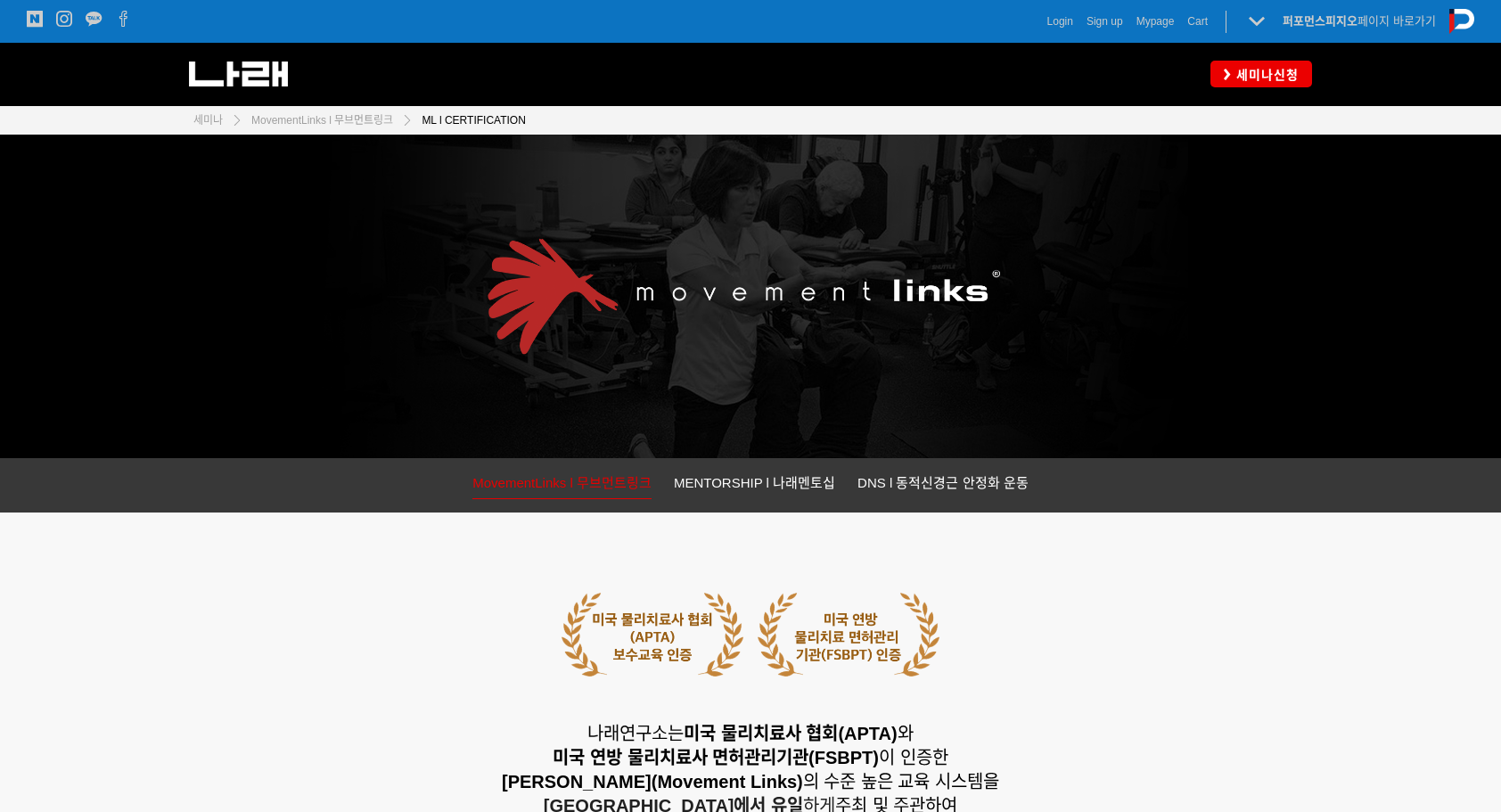 scroll, scrollTop: 1430, scrollLeft: 0, axis: vertical 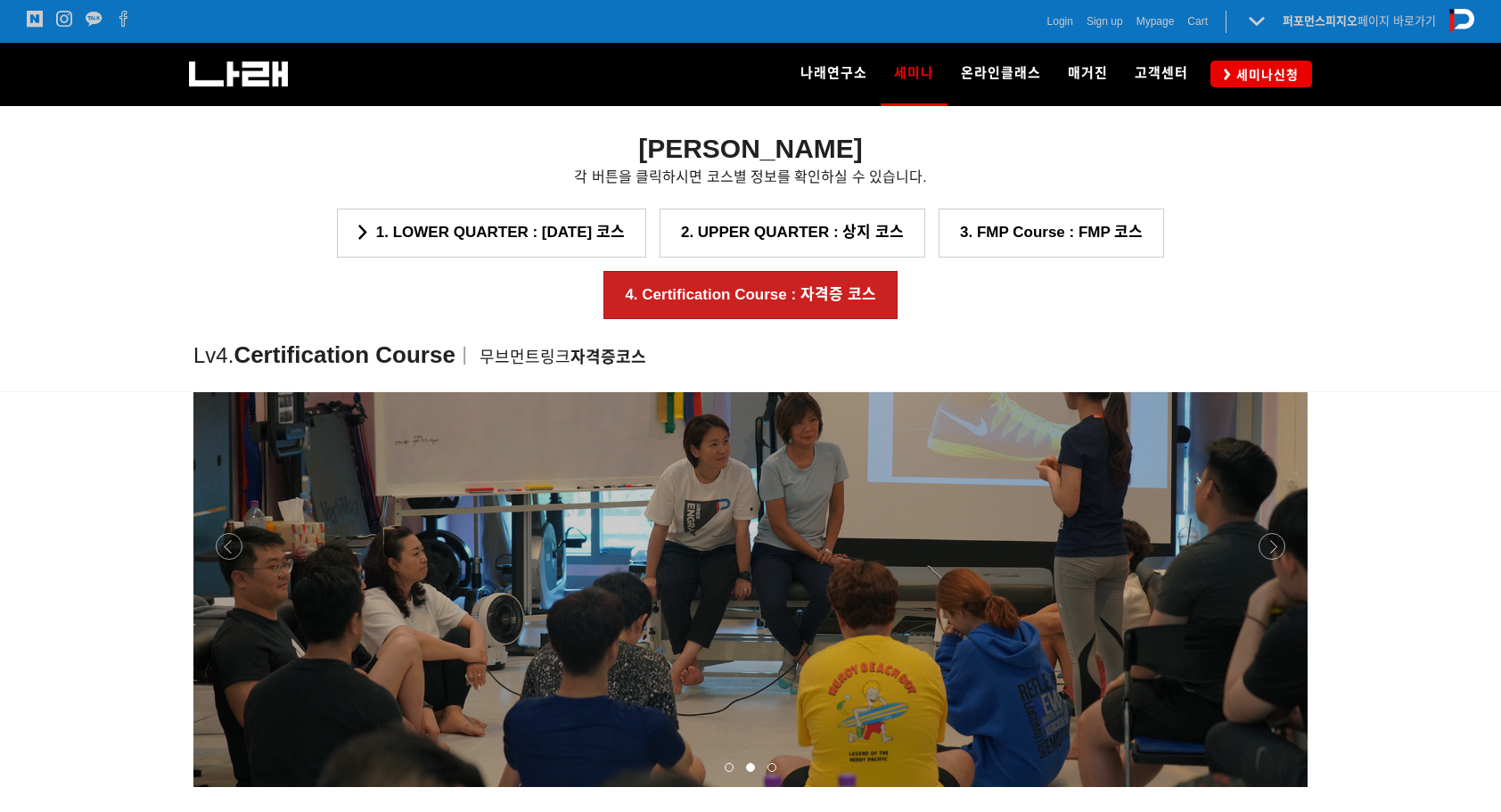 click at bounding box center [750, 787] 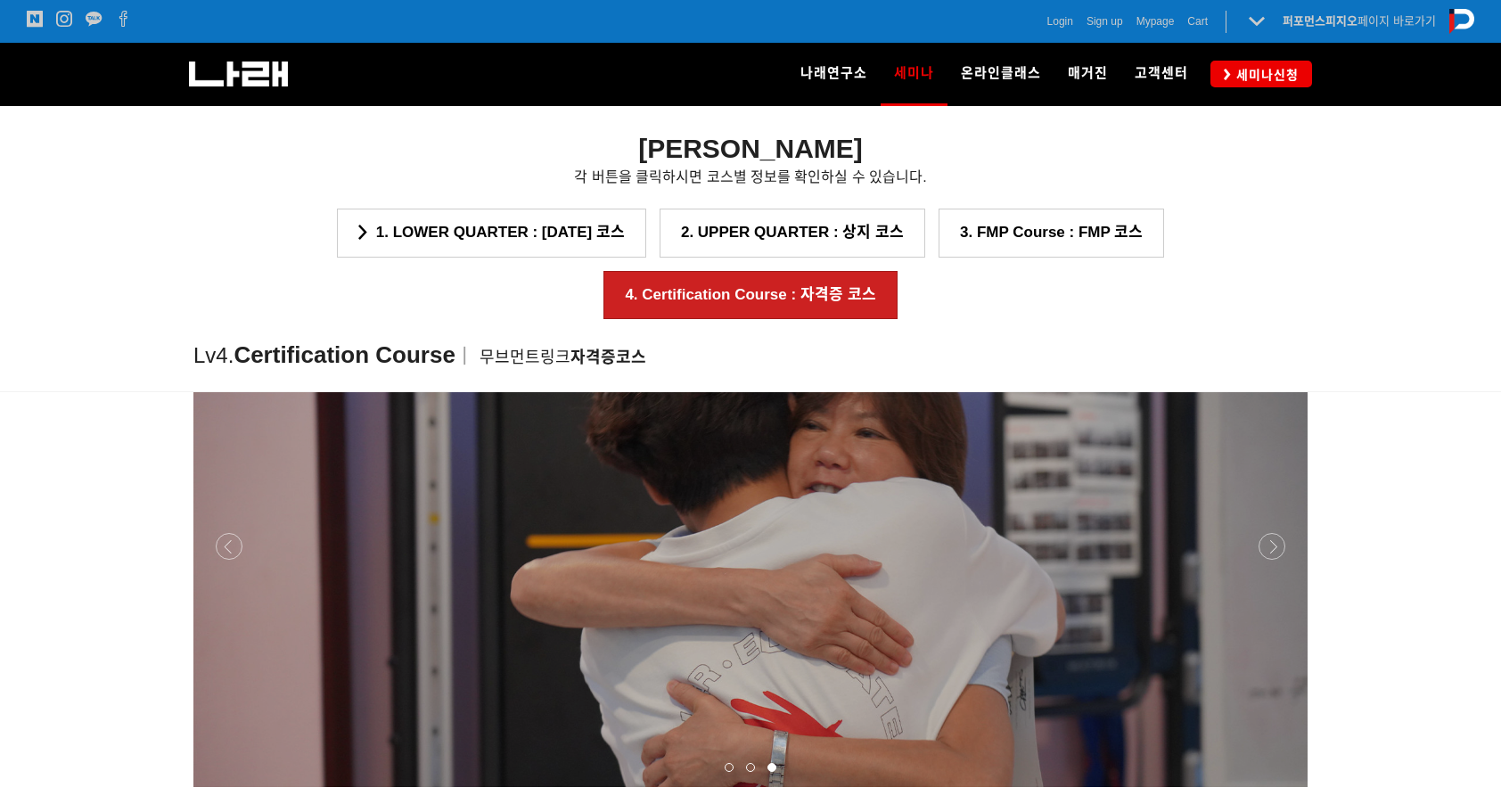 click at bounding box center (750, 787) 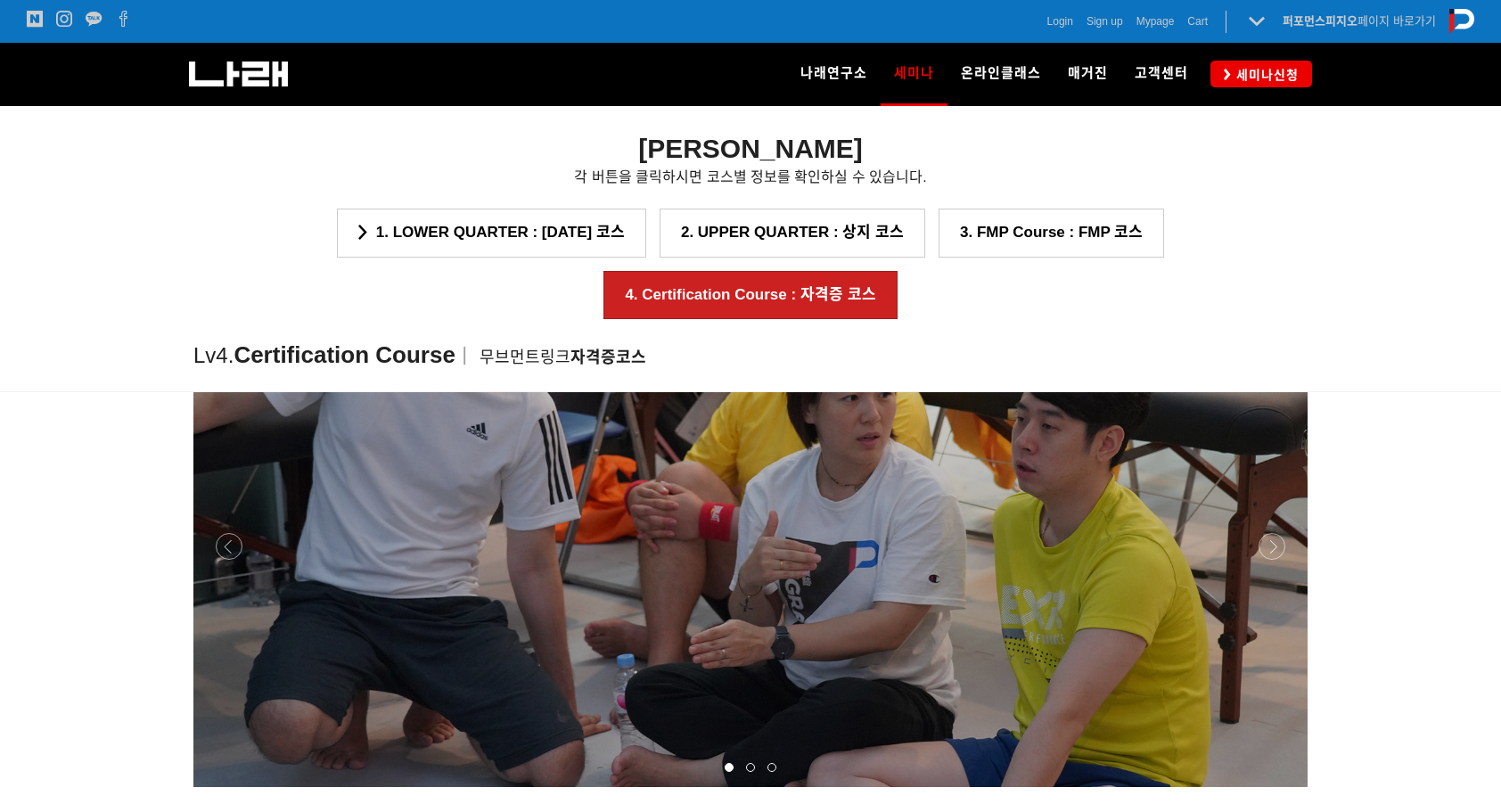 click at bounding box center [750, 787] 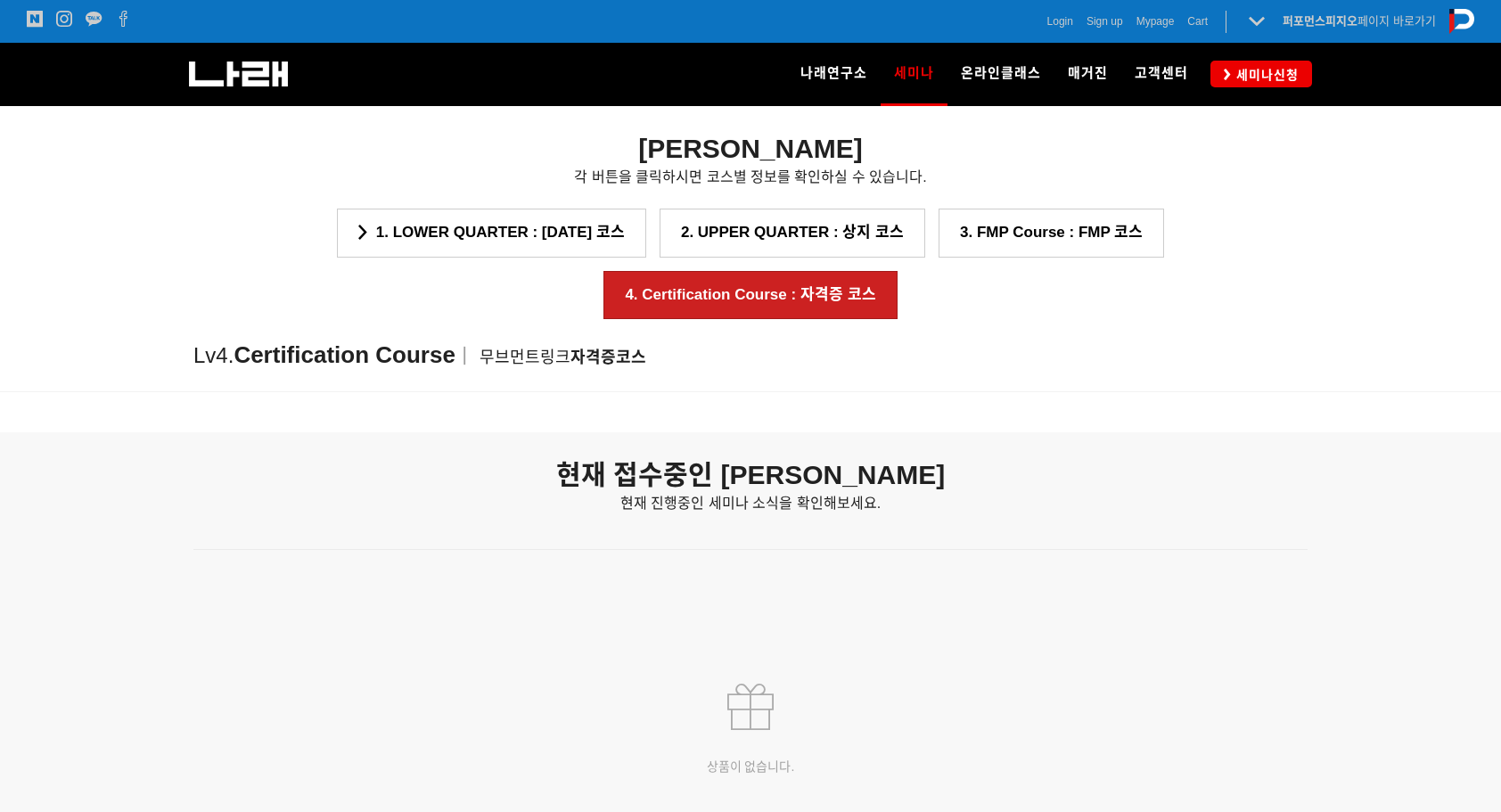 scroll, scrollTop: 2767, scrollLeft: 0, axis: vertical 